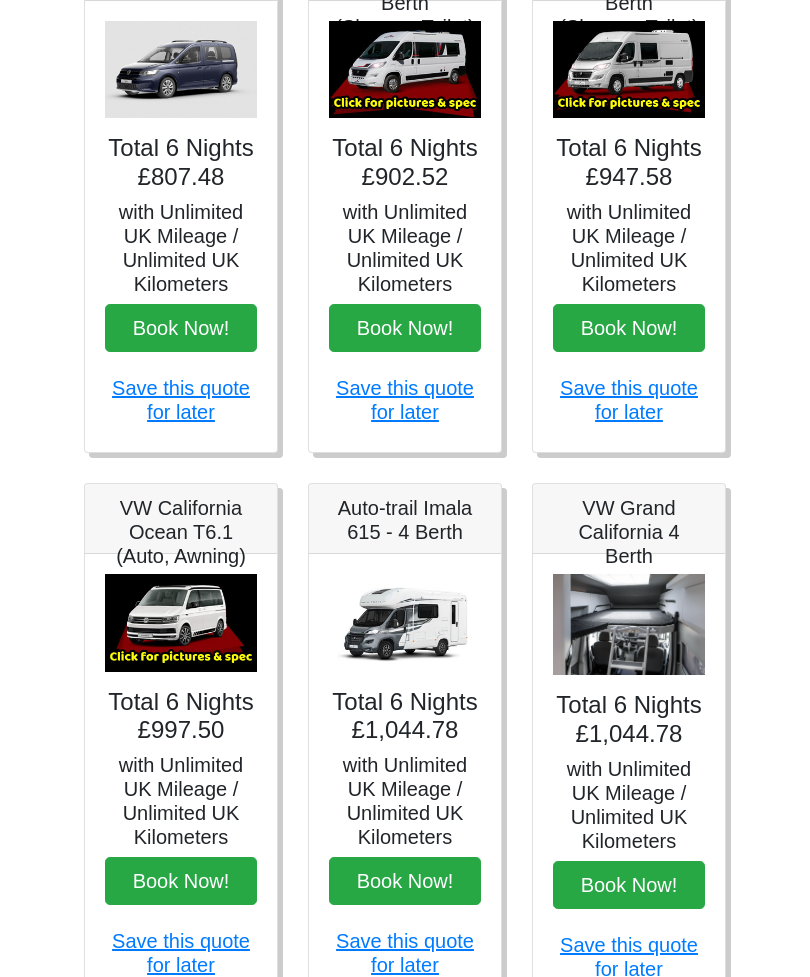 scroll, scrollTop: 377, scrollLeft: 0, axis: vertical 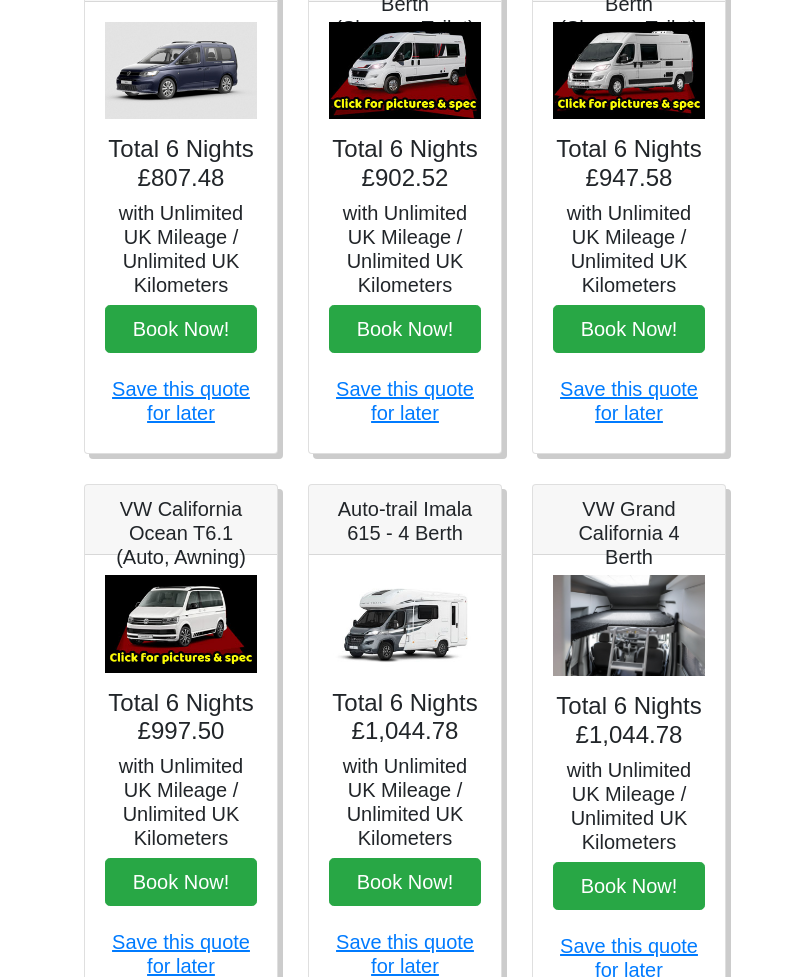 click at bounding box center [629, 625] 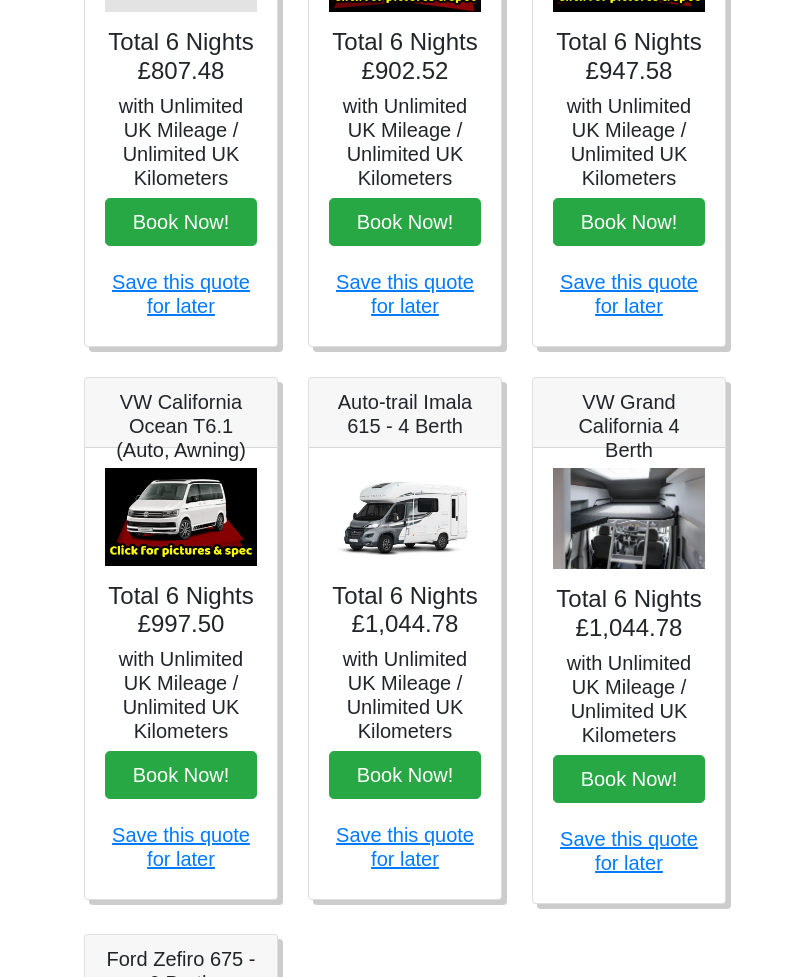 scroll, scrollTop: 486, scrollLeft: 0, axis: vertical 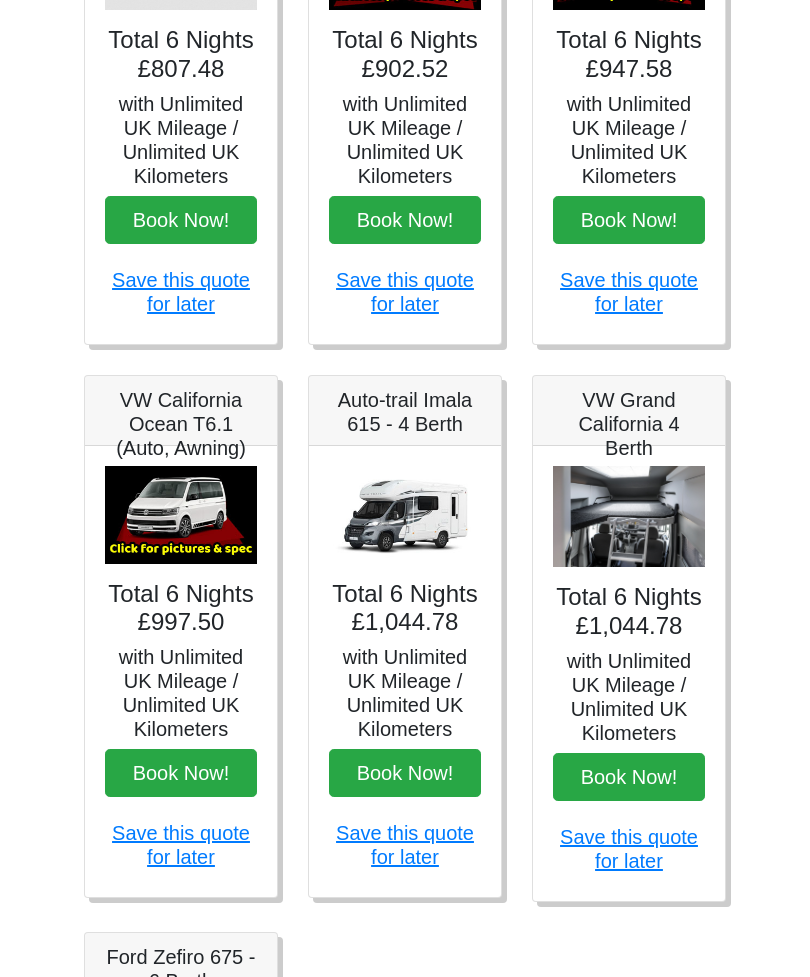 click at bounding box center [629, 516] 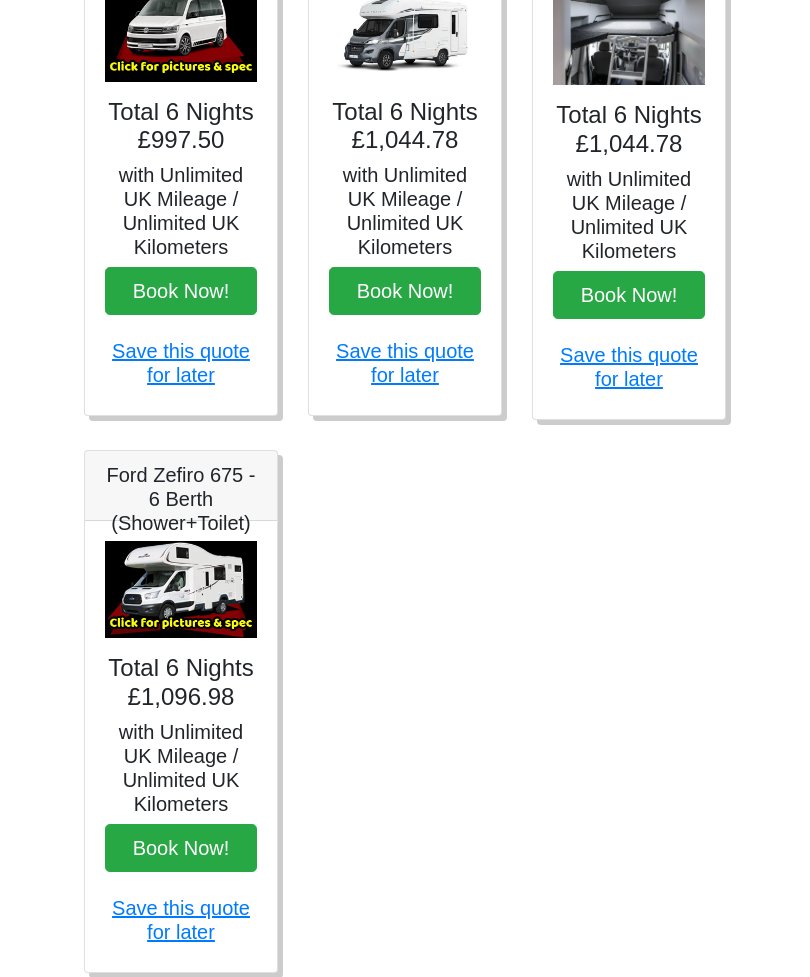 scroll, scrollTop: 973, scrollLeft: 0, axis: vertical 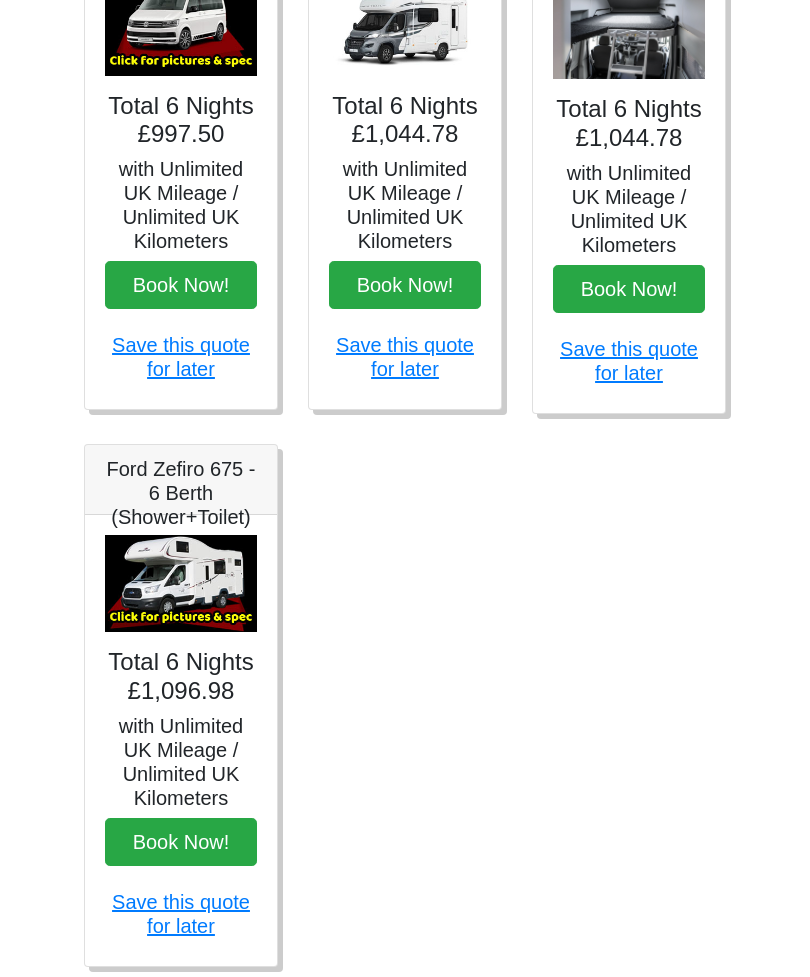 click on "Book Now!" at bounding box center (181, 843) 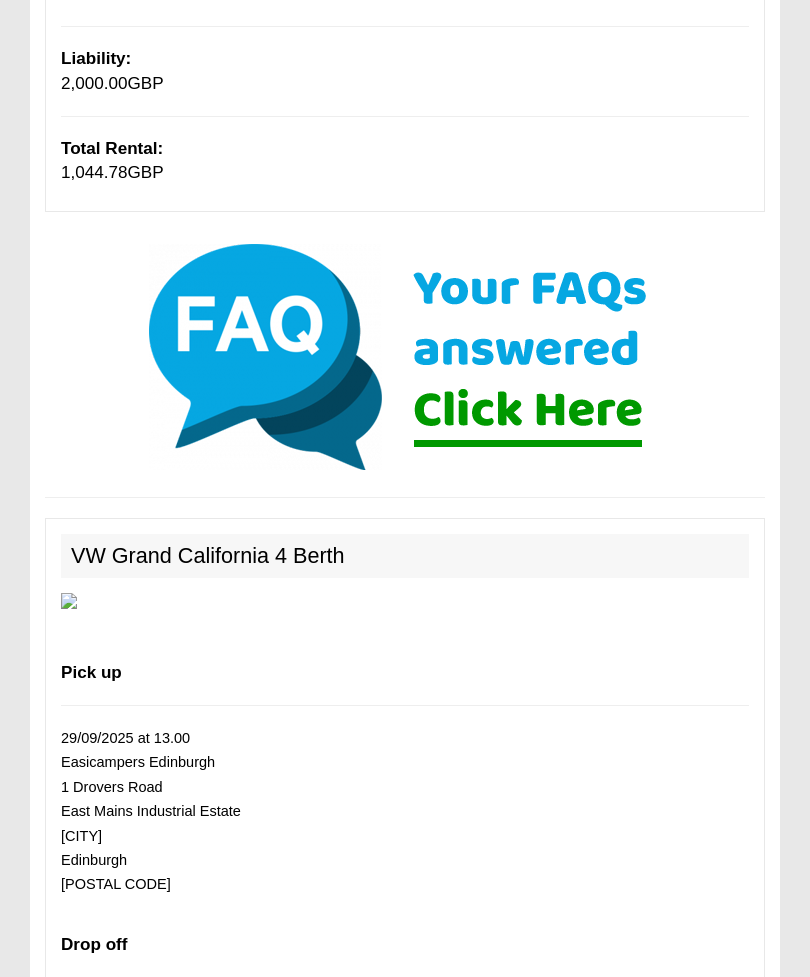 scroll, scrollTop: 633, scrollLeft: 0, axis: vertical 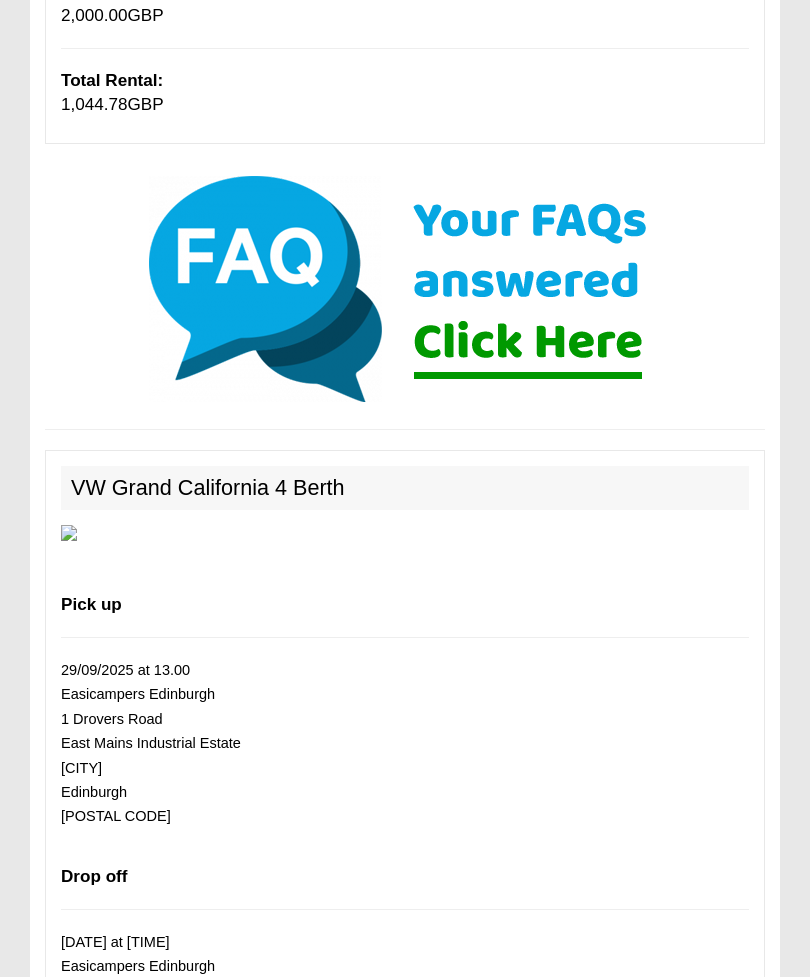 click at bounding box center (405, 533) 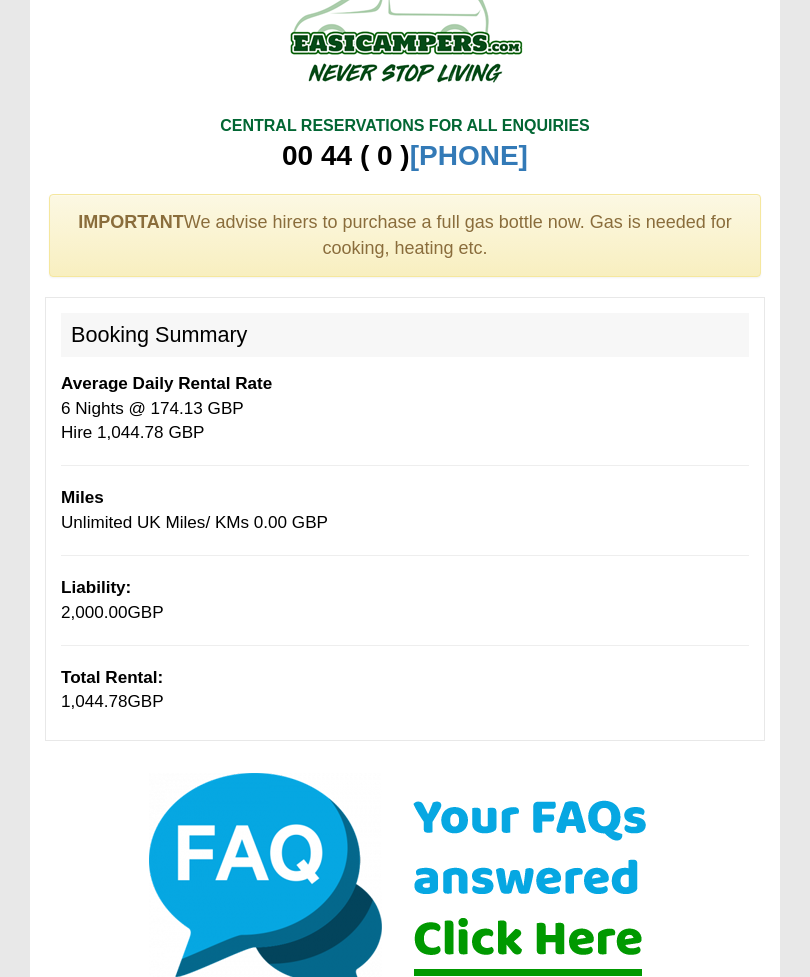 scroll, scrollTop: 0, scrollLeft: 0, axis: both 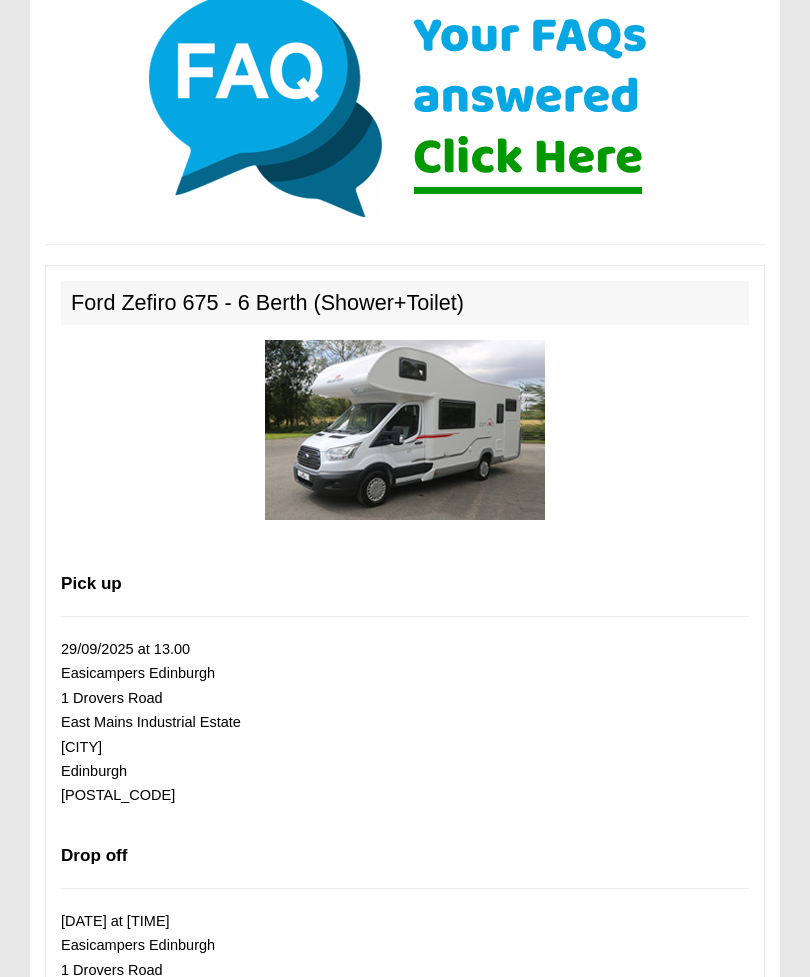 click at bounding box center [405, 431] 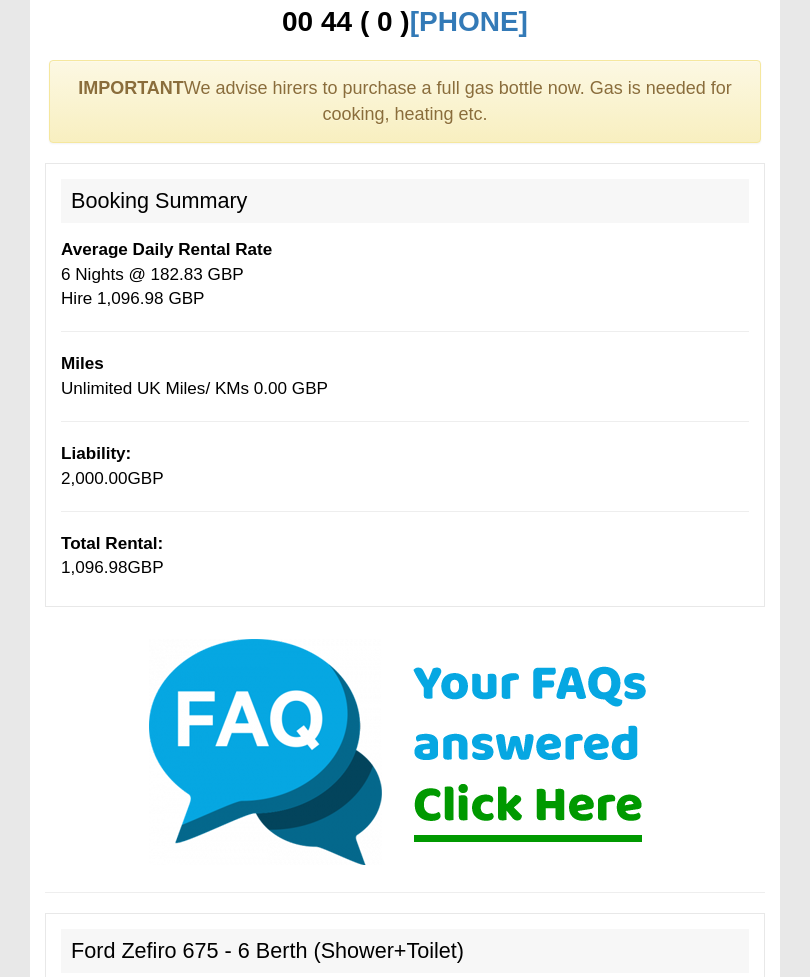 scroll, scrollTop: 0, scrollLeft: 0, axis: both 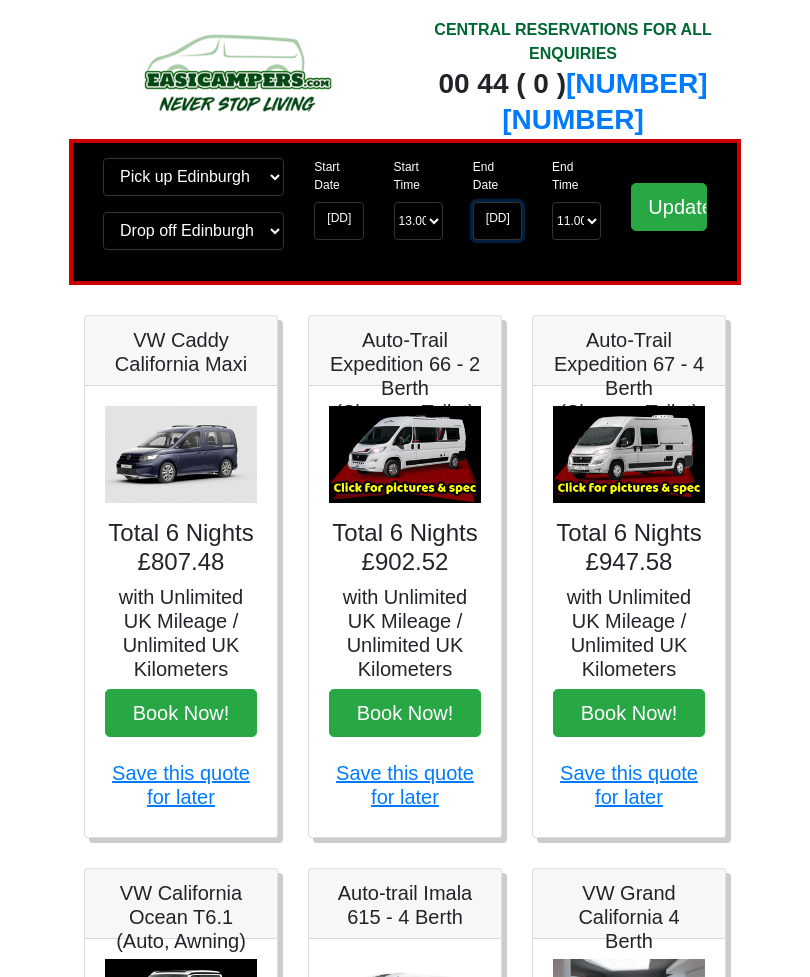 click on "05-10-2025" at bounding box center (497, 221) 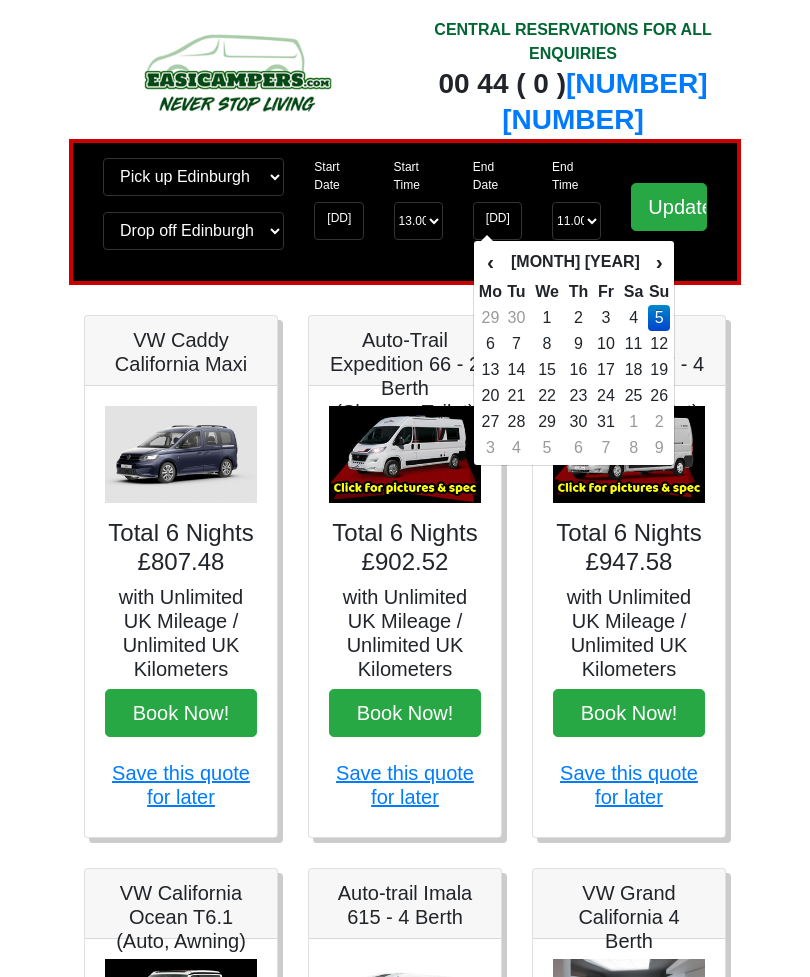 click on "4" at bounding box center (633, 318) 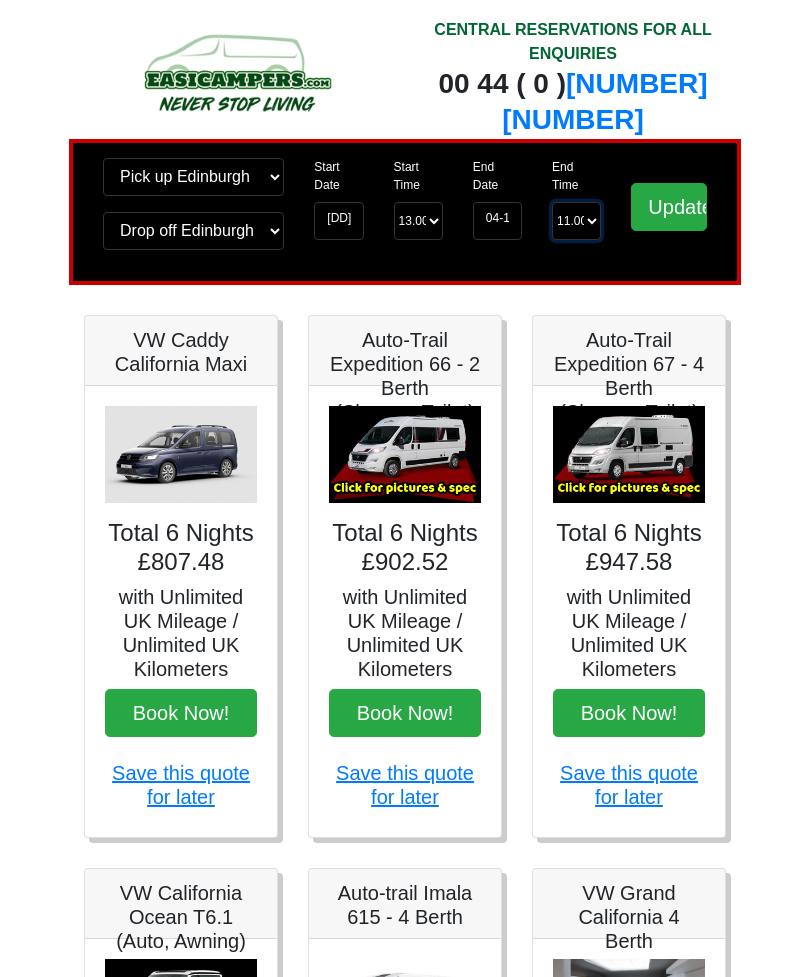 click on "End Time
11.00
--------
08.00 am
09.00 am
10.00 am
11.00 am (Sunday Only)" at bounding box center (576, 221) 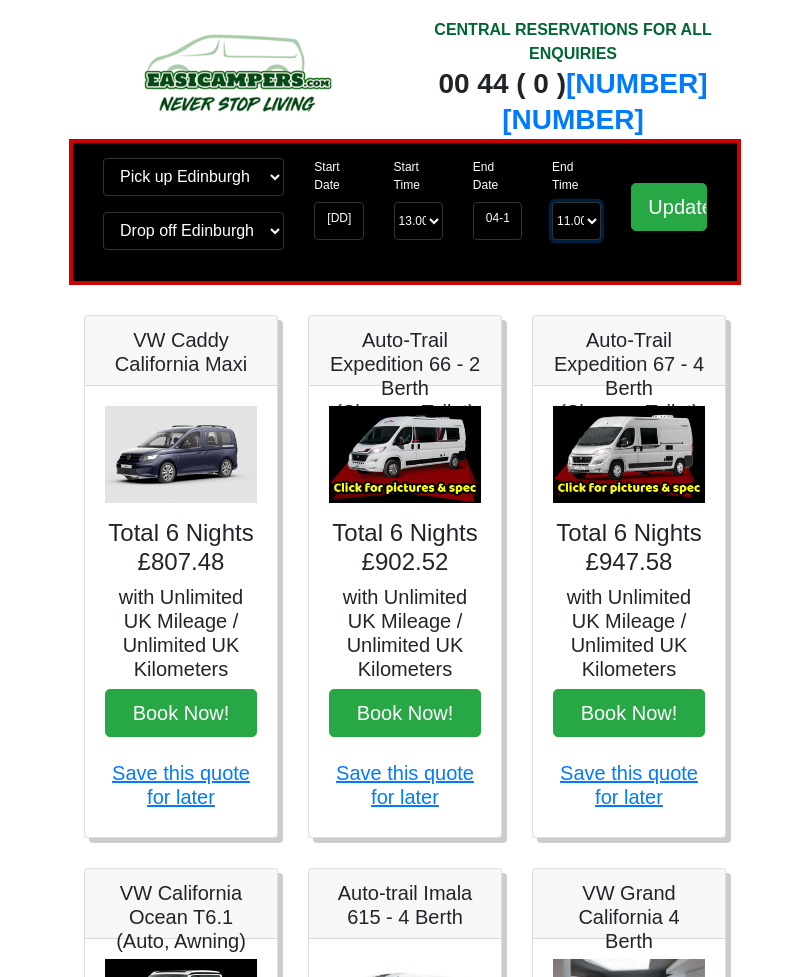 select on "10.00" 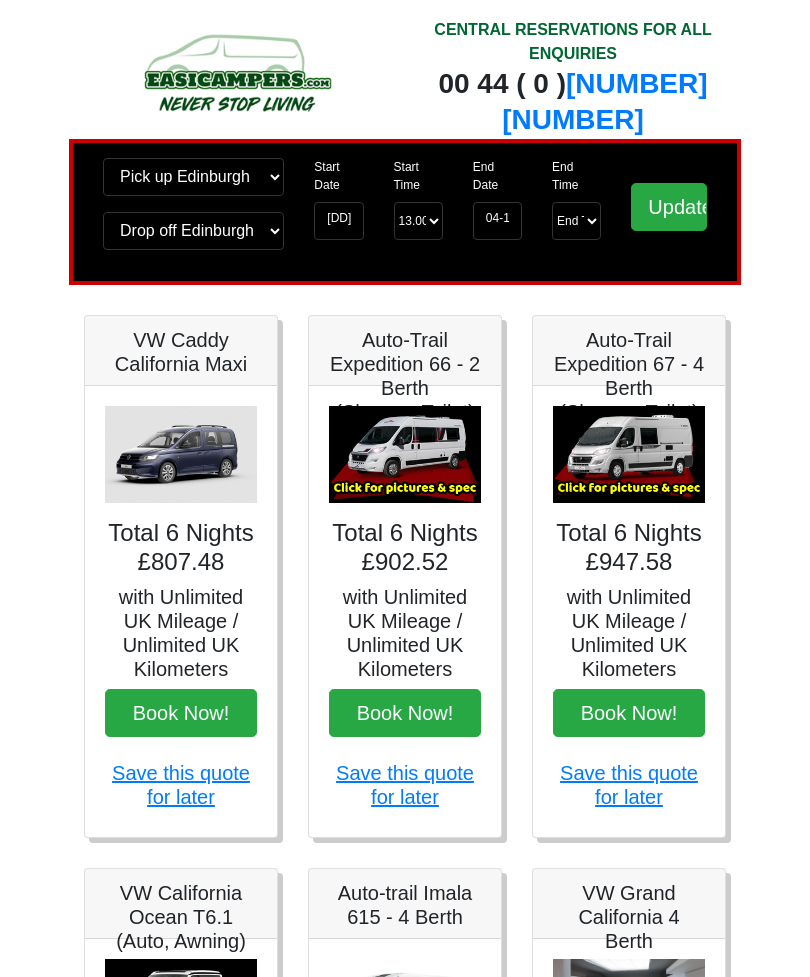 click on "Update" at bounding box center (669, 207) 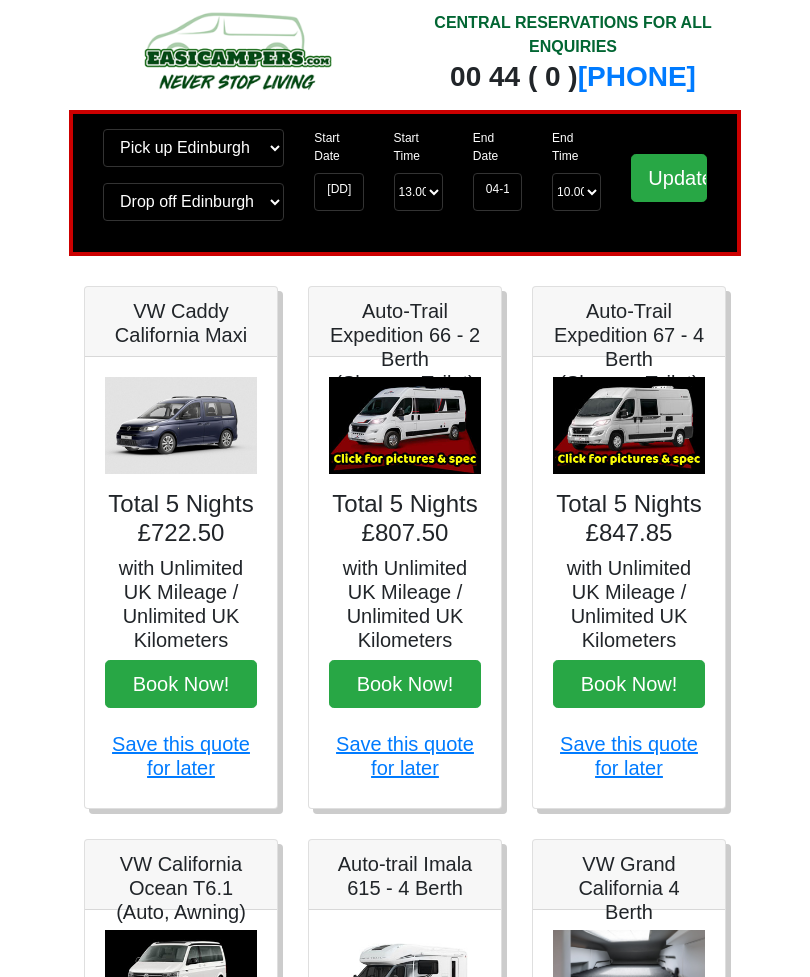 scroll, scrollTop: 0, scrollLeft: 0, axis: both 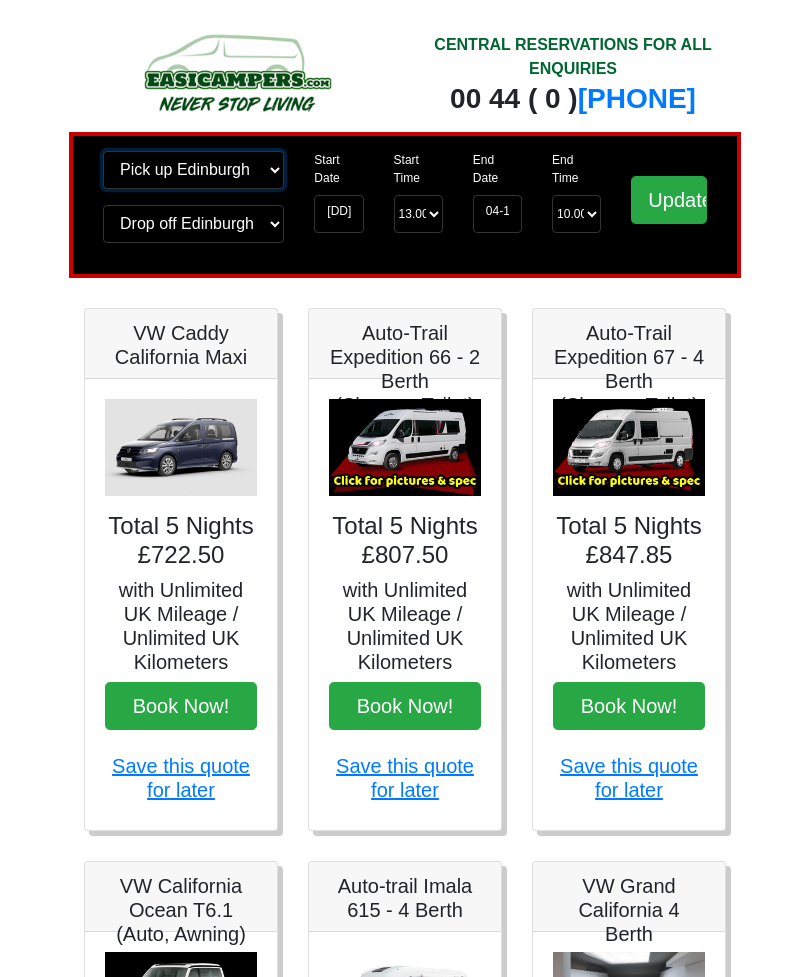 click on "Change pick up location?
Pick up [CITY]
[AIRPORT]
[CITY] [COUNTY]
[AIRPORT]
[AIRPORT]
[AIRPORT]
[AIRPORT]
[CITY] [COUNTY]
[CITY] [COUNTY]" at bounding box center [193, 170] 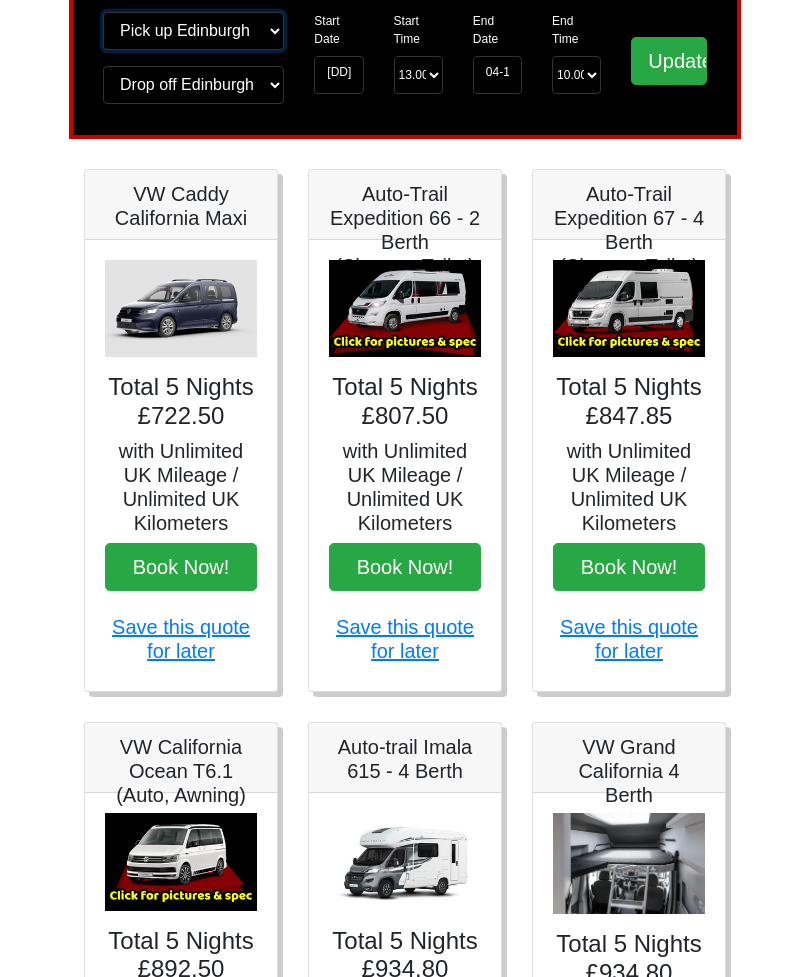 scroll, scrollTop: 139, scrollLeft: 0, axis: vertical 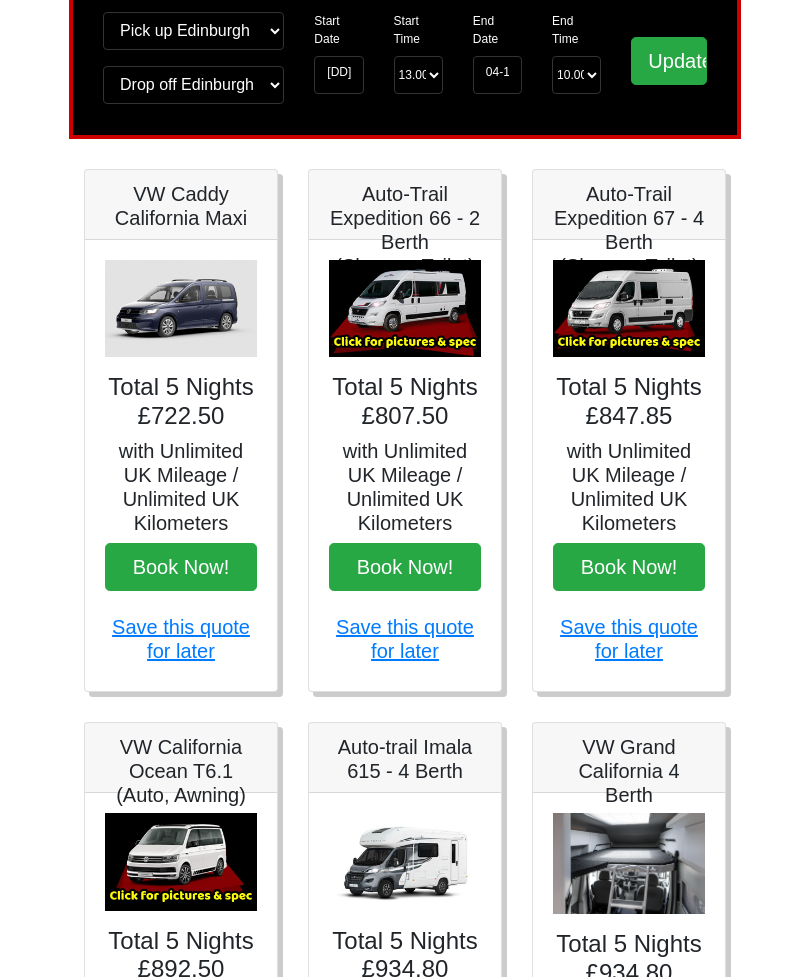 click on "Book Now!" at bounding box center [629, 567] 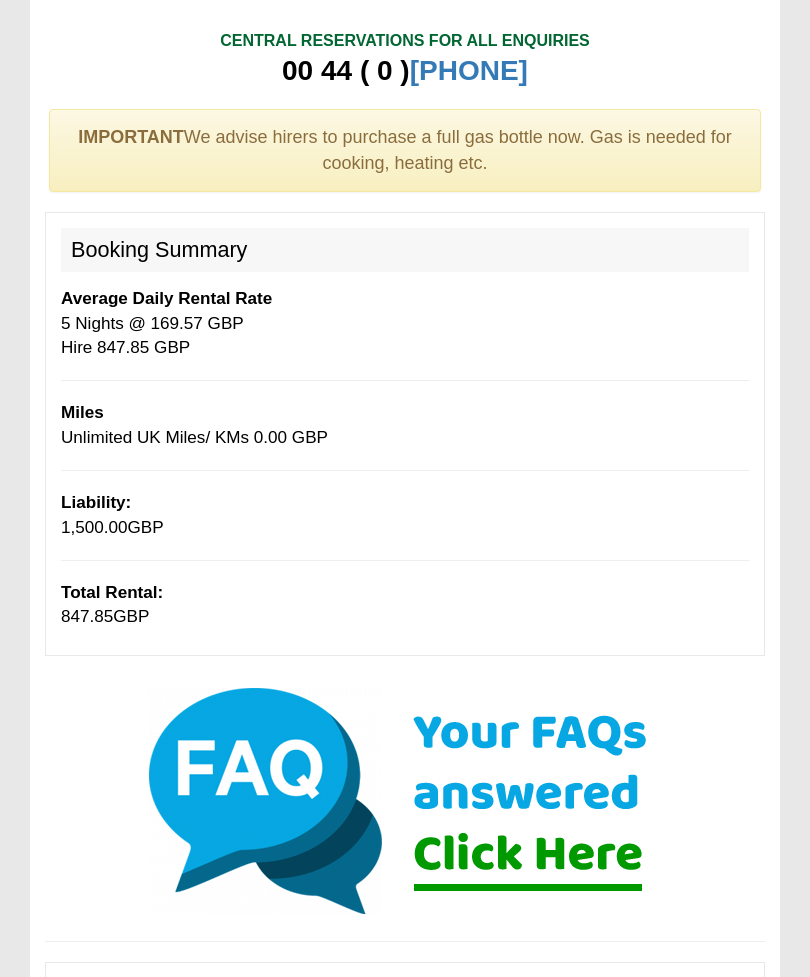 scroll, scrollTop: 0, scrollLeft: 0, axis: both 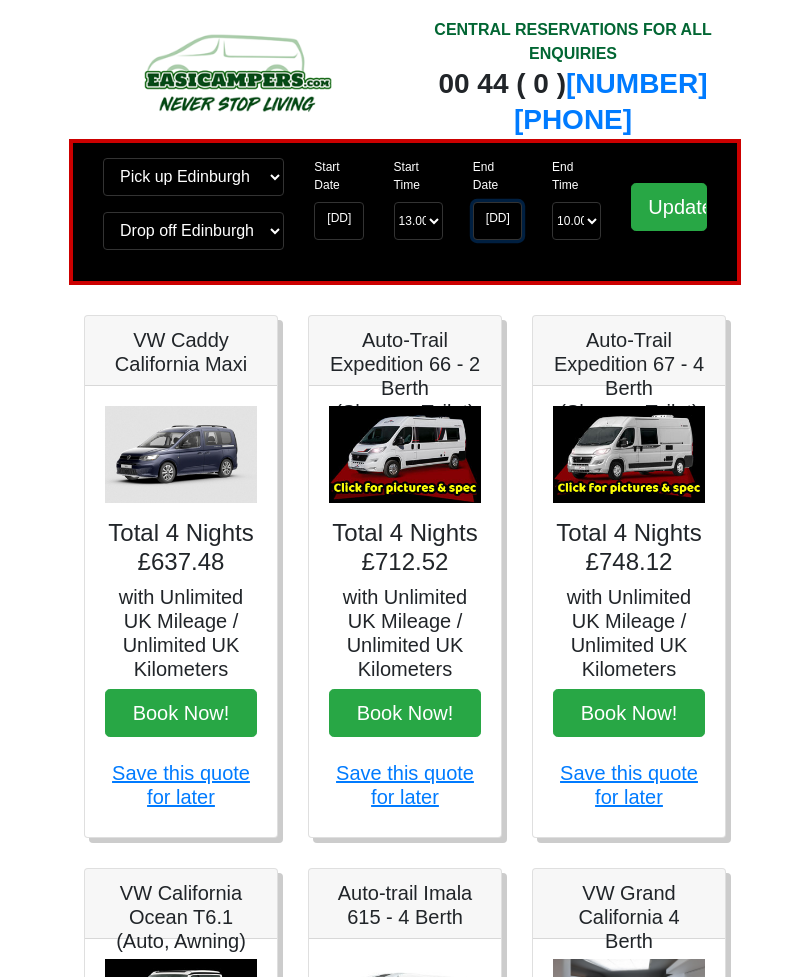 click on "[DD]-[MM]-[YYYY]" at bounding box center [497, 221] 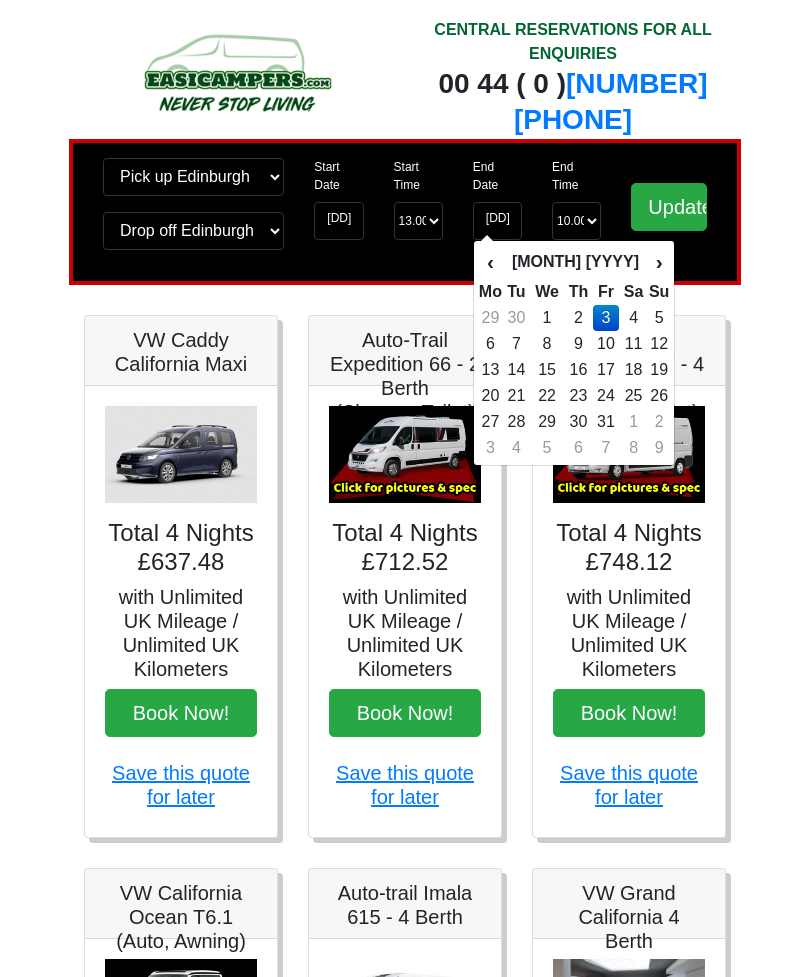 click on "4" at bounding box center [633, 318] 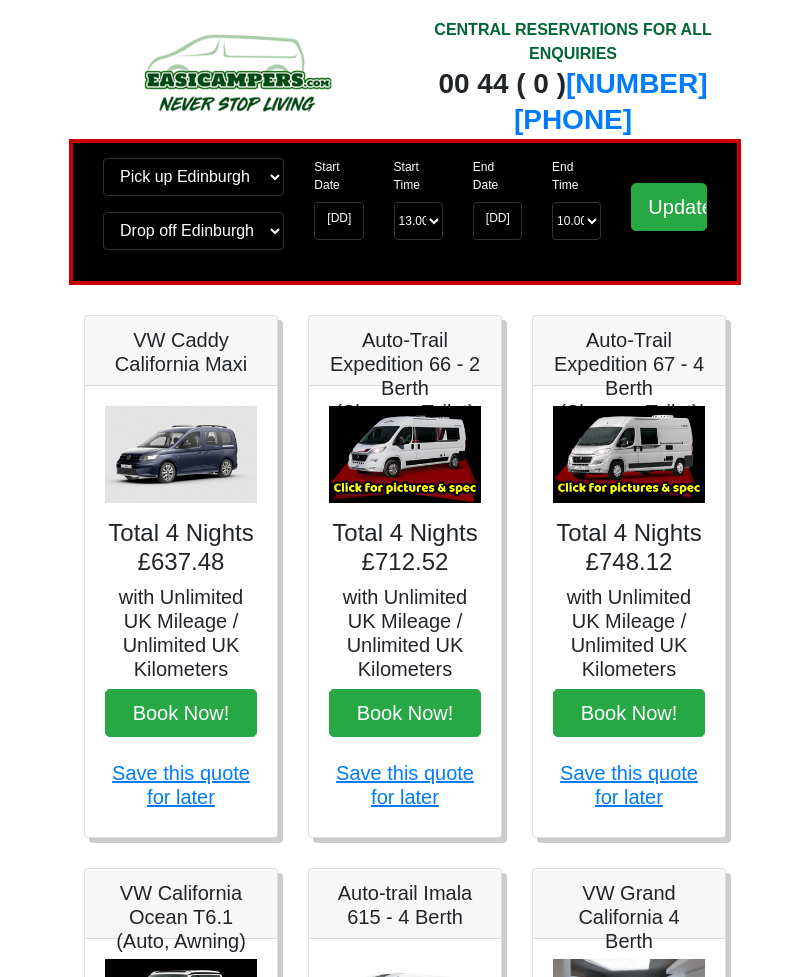 type on "04-10-2025" 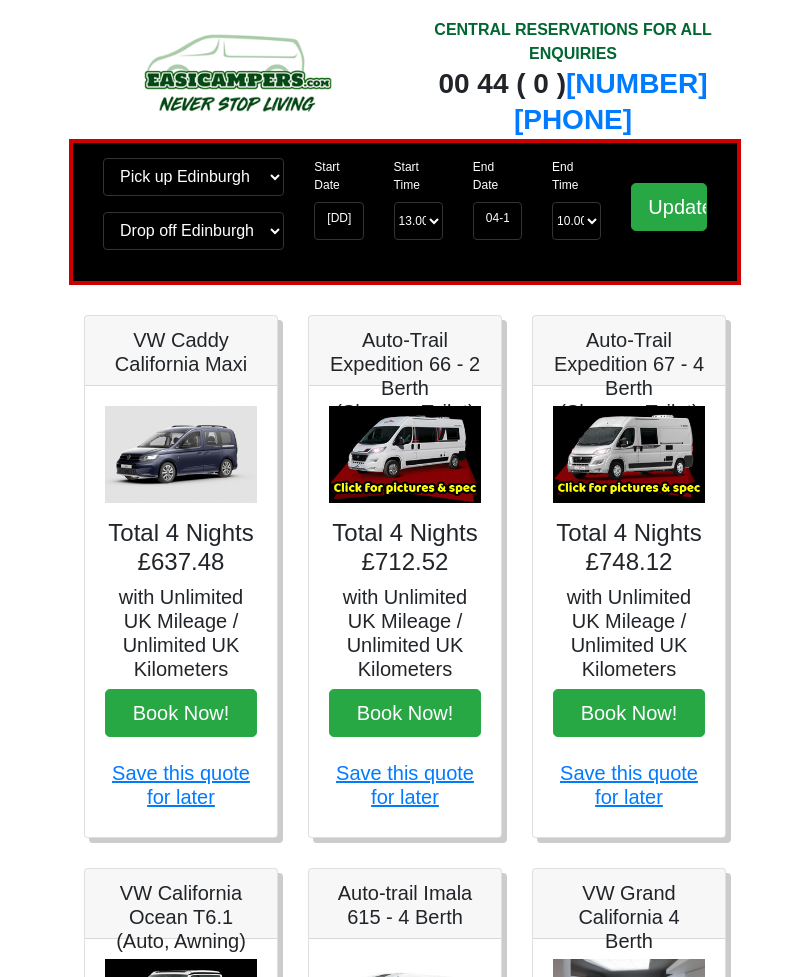 click on "Update" at bounding box center [669, 207] 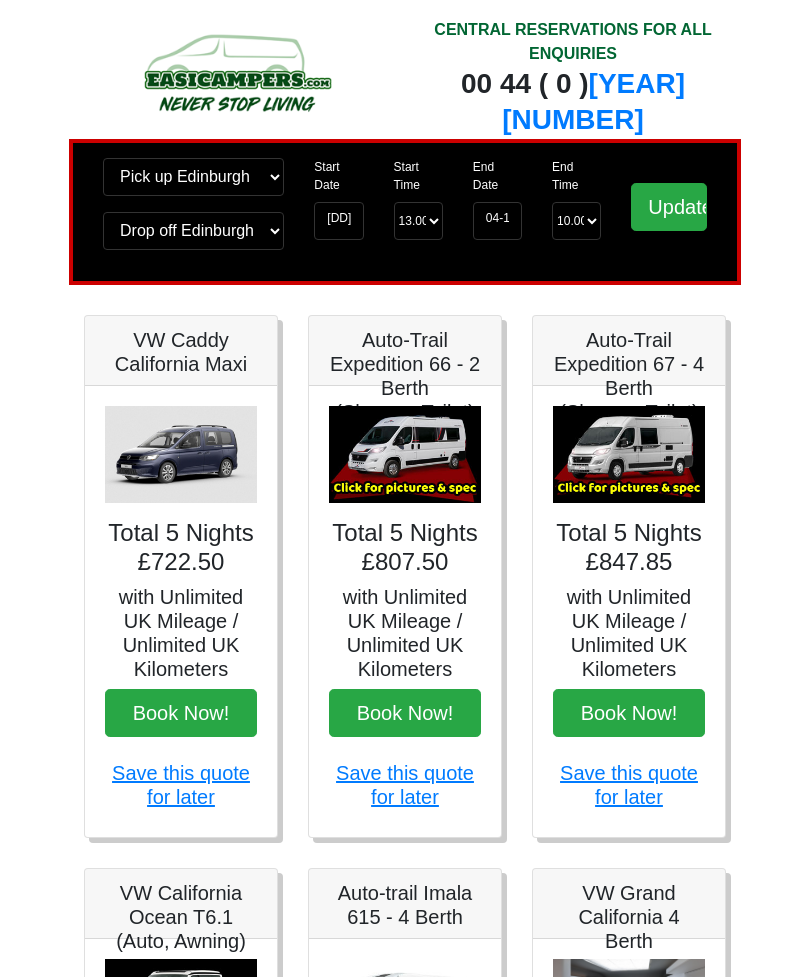 scroll, scrollTop: 0, scrollLeft: 0, axis: both 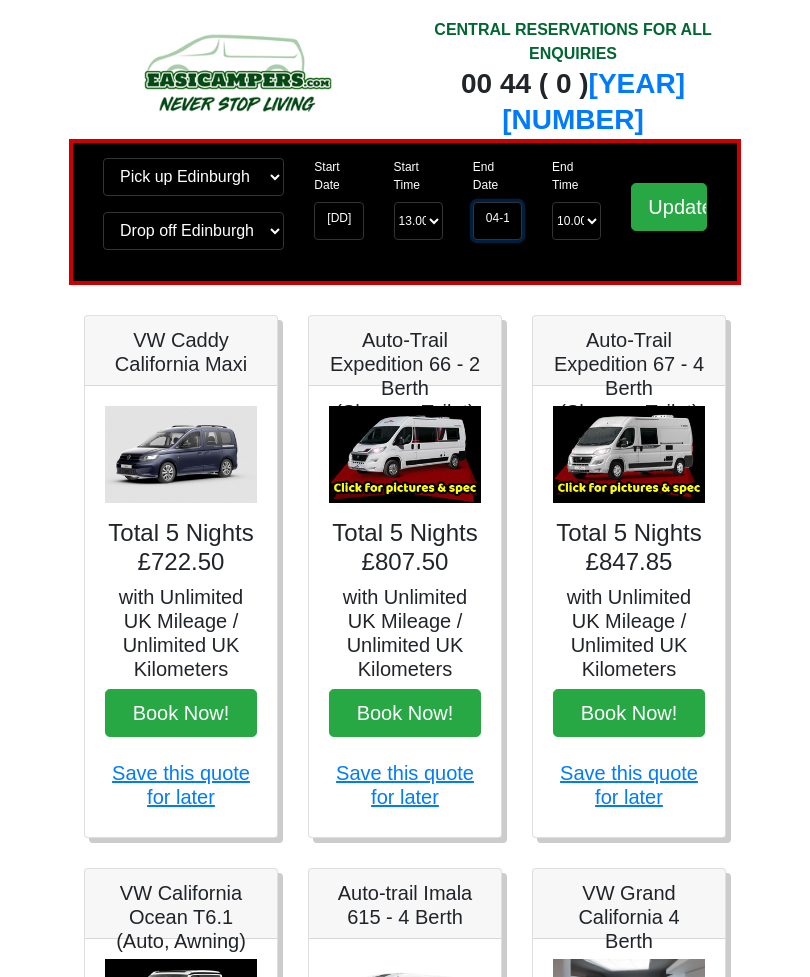 click on "04-10-2025" at bounding box center [497, 221] 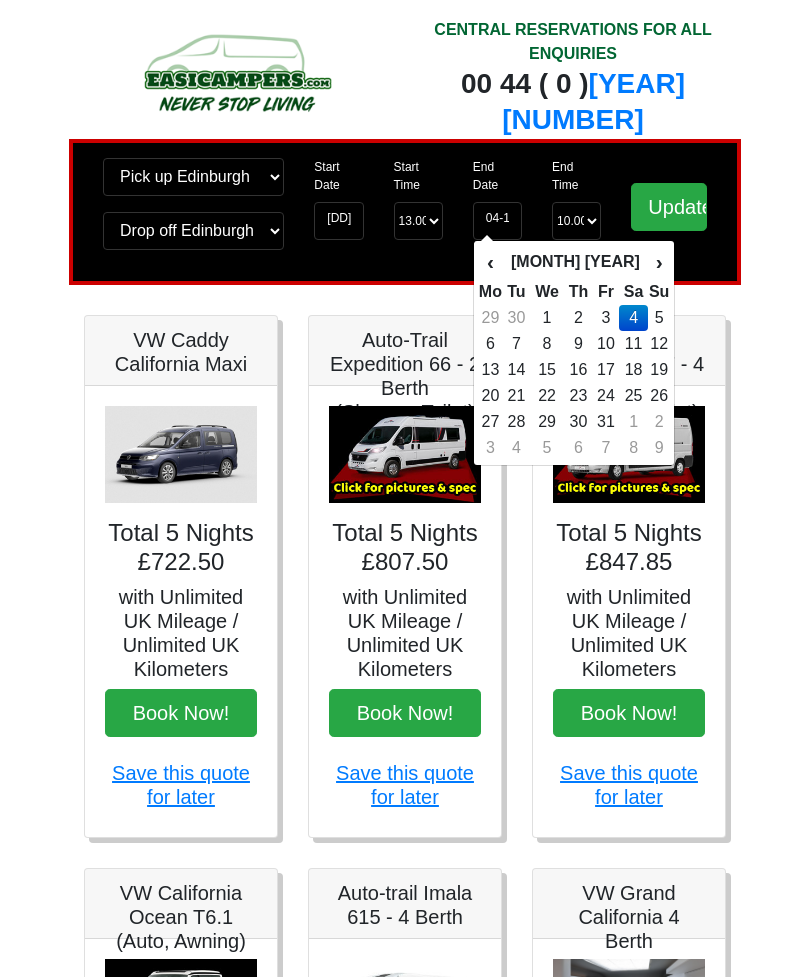 click on "3" at bounding box center [606, 318] 